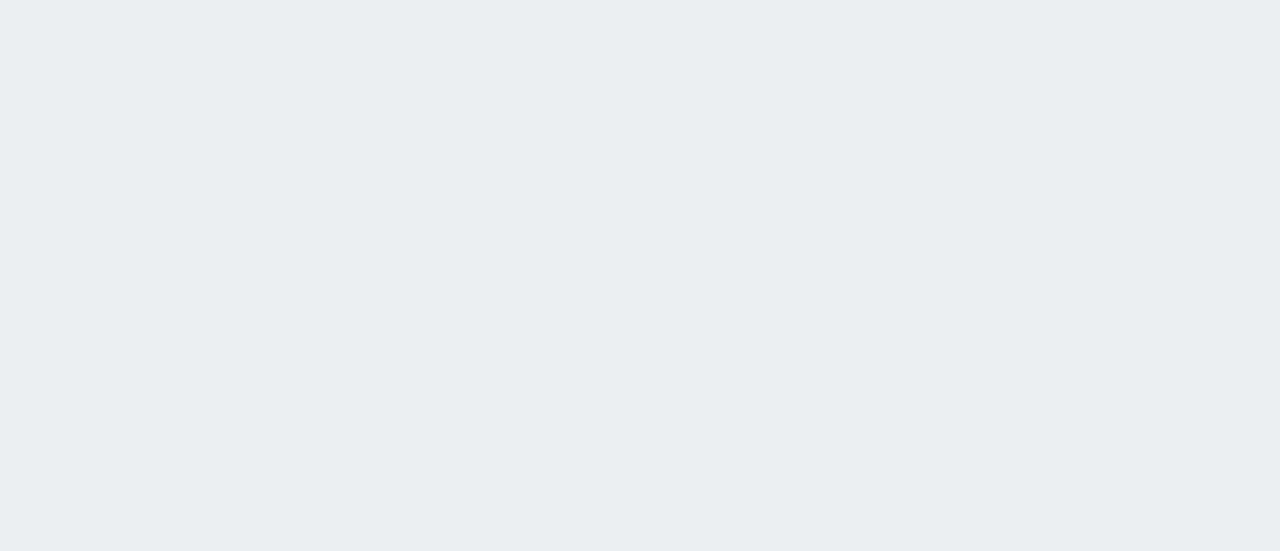 scroll, scrollTop: 0, scrollLeft: 0, axis: both 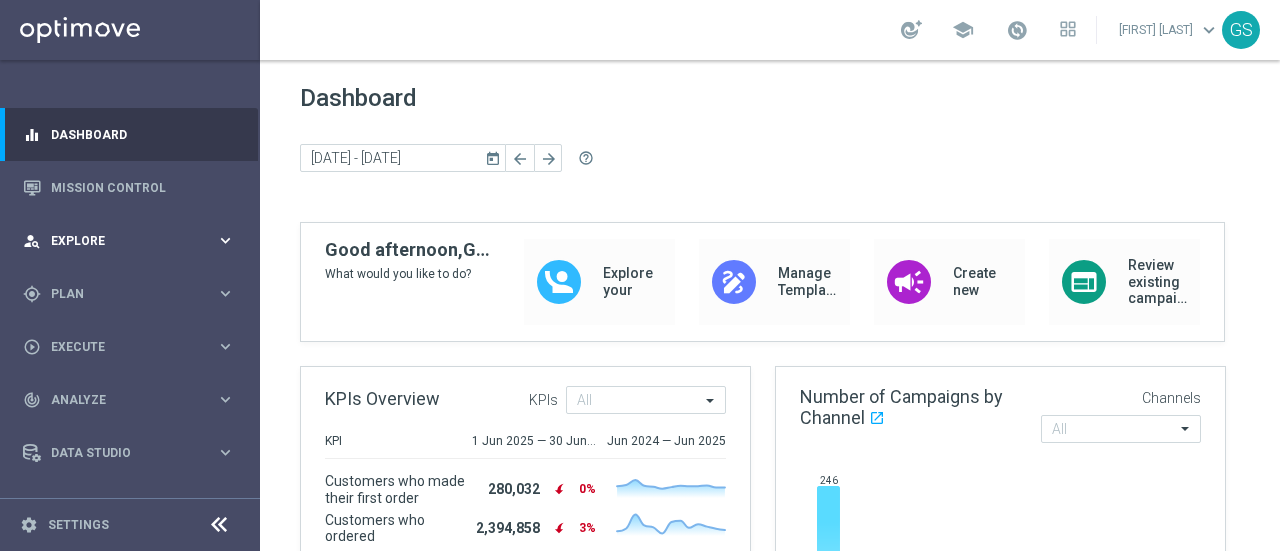 click on "Explore" at bounding box center [133, 241] 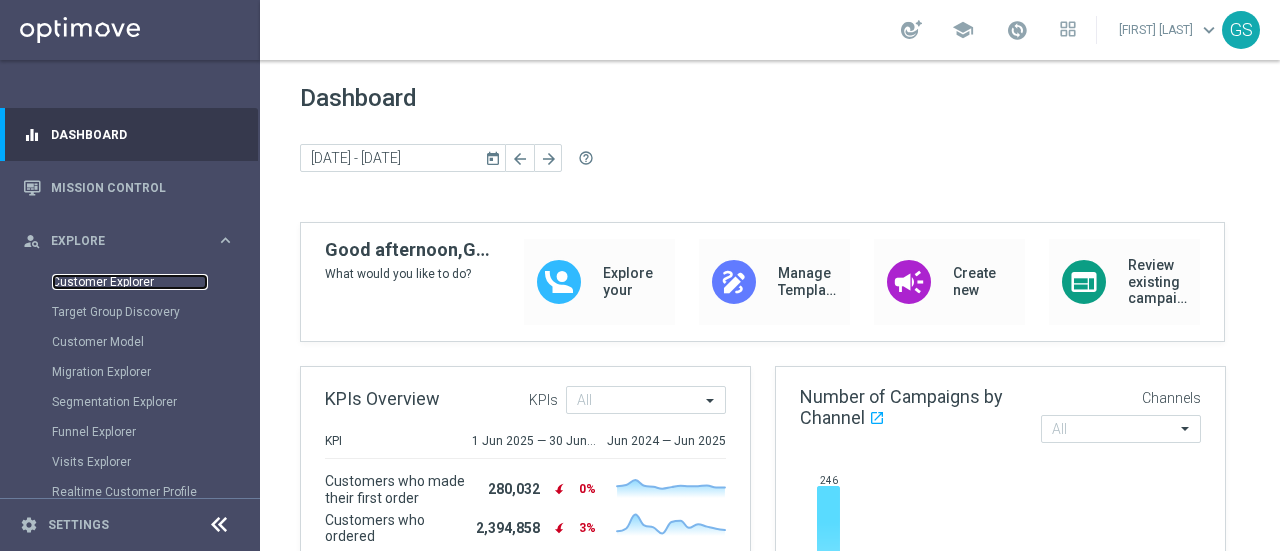 click on "Customer Explorer" at bounding box center [130, 282] 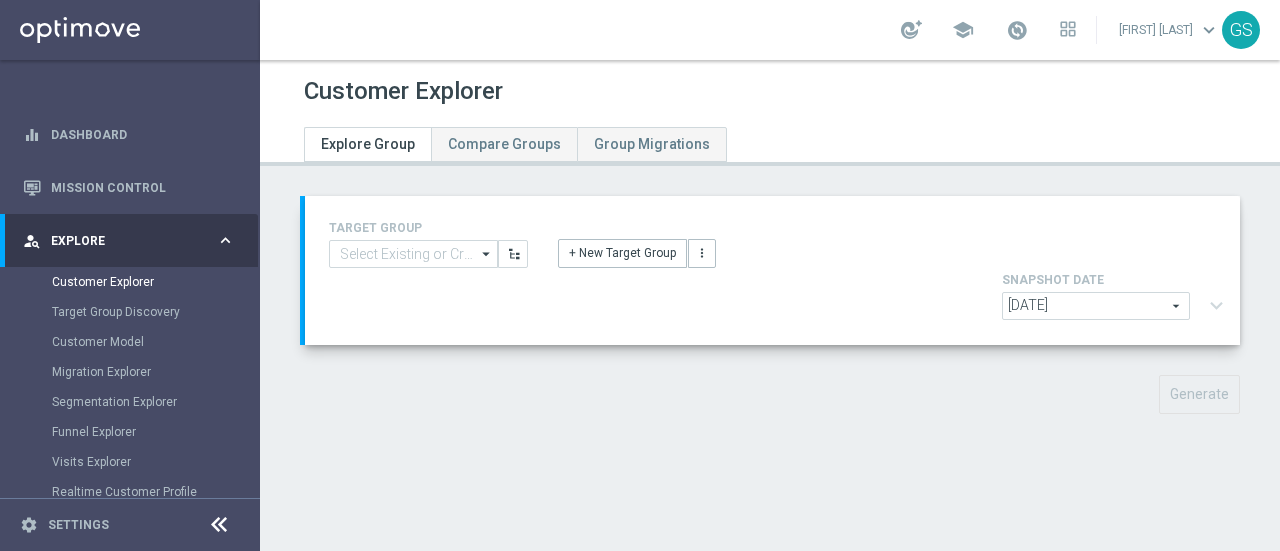 click on "[DATE]" 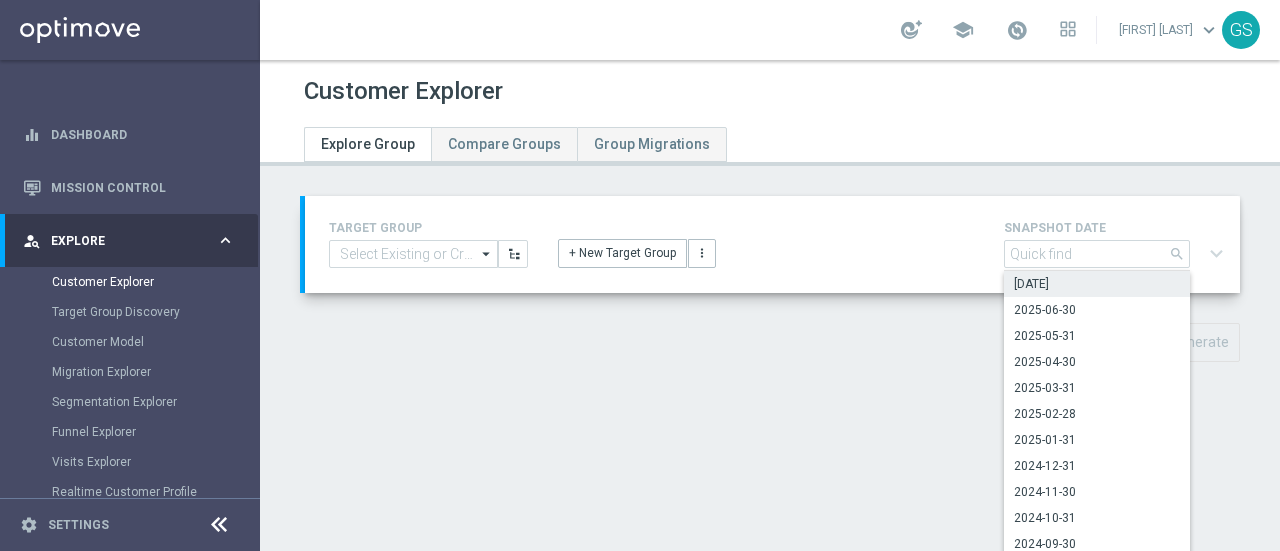 click on "[DATE]" 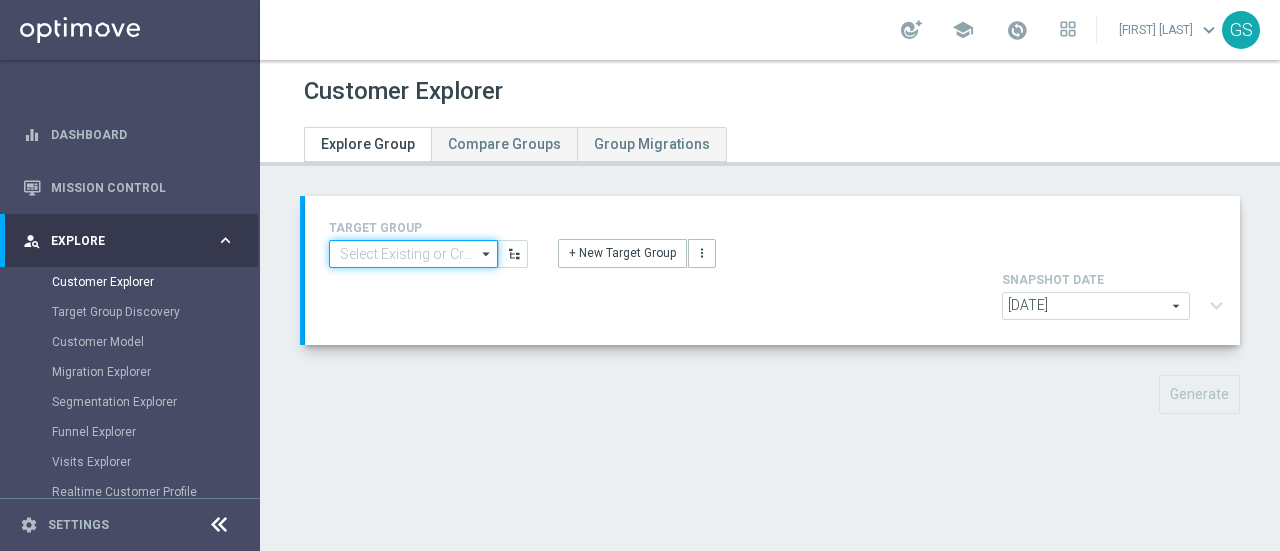click 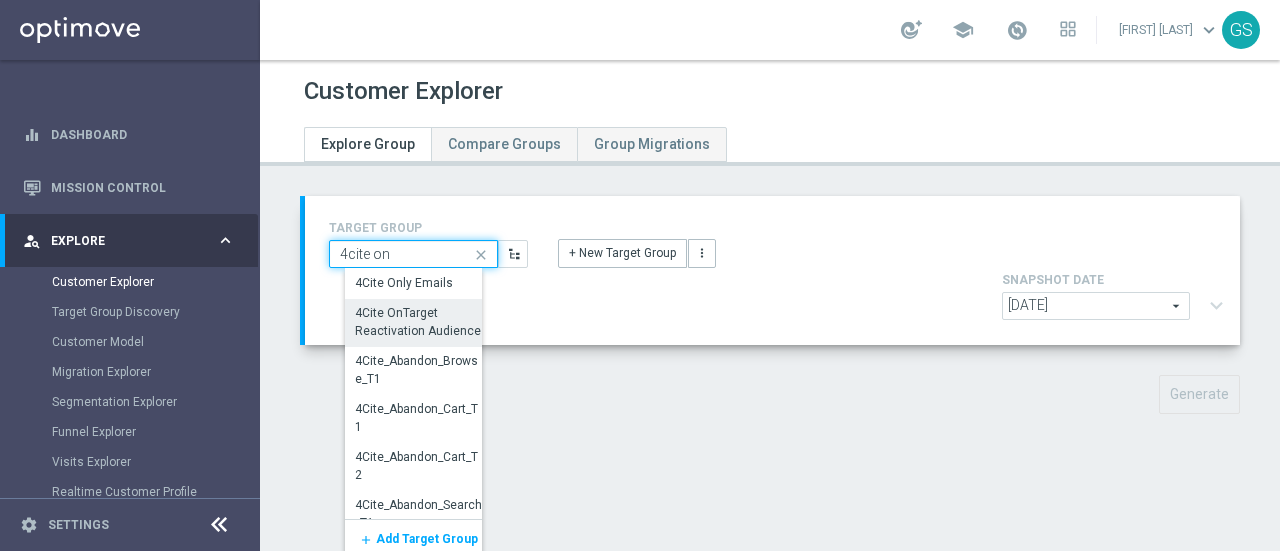 type on "4cite on" 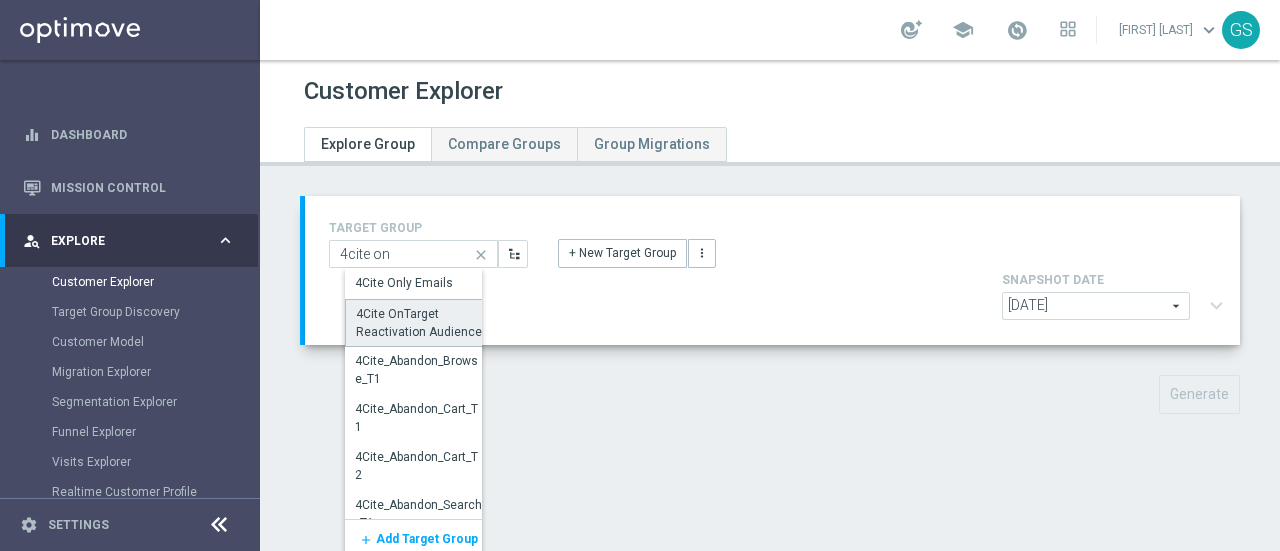 click on "4Cite OnTarget Reactivation Audience" 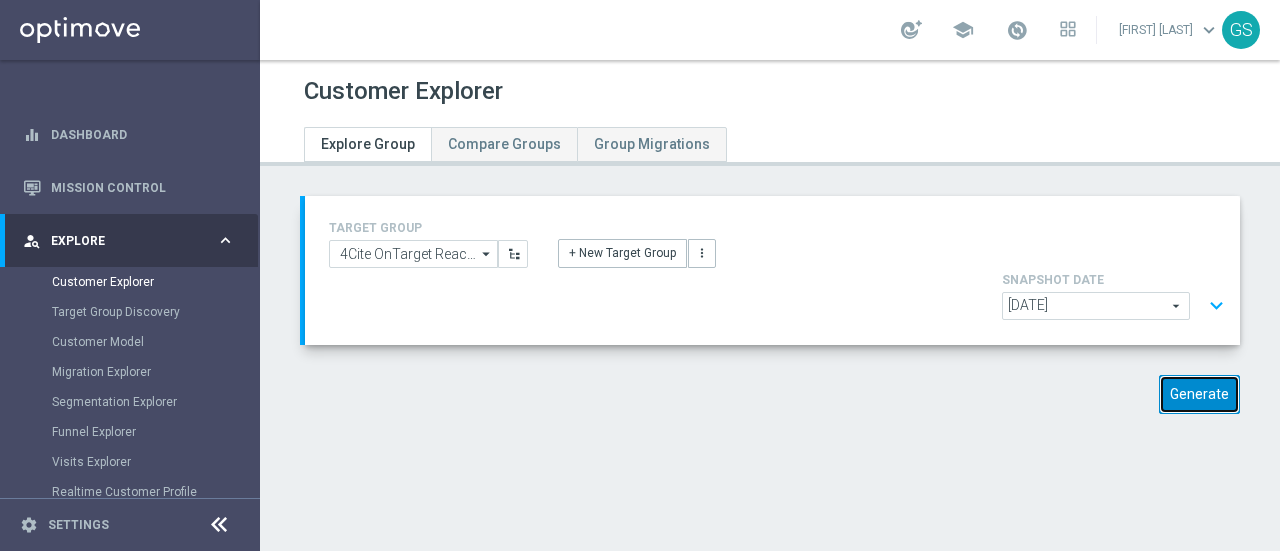 click on "Generate" 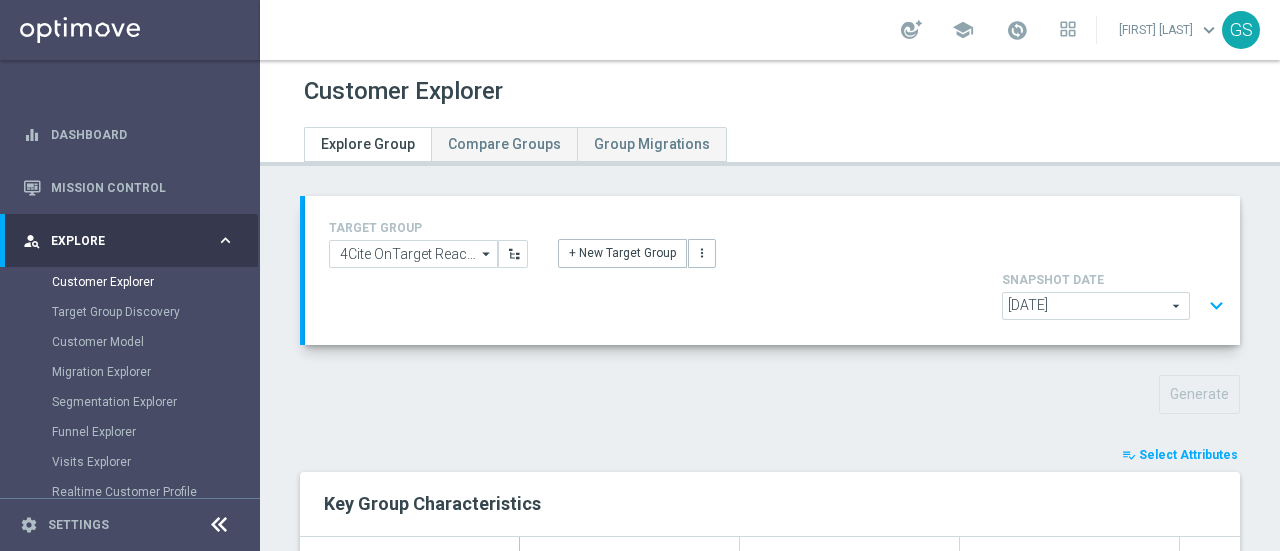 scroll, scrollTop: 188, scrollLeft: 0, axis: vertical 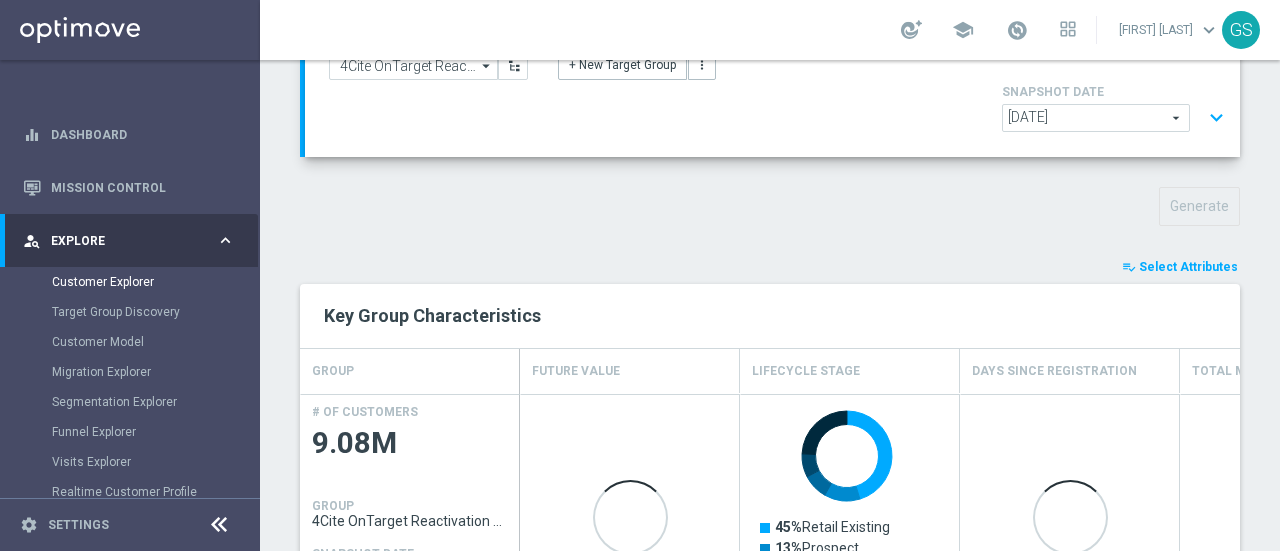 click on "Select Attributes" 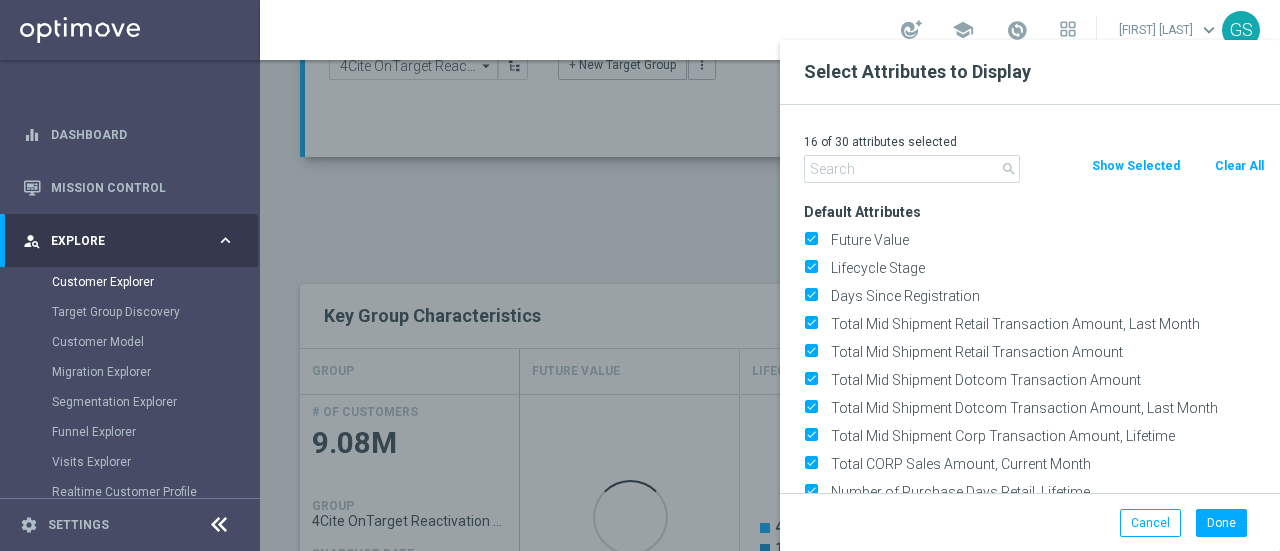 click on "Clear All" 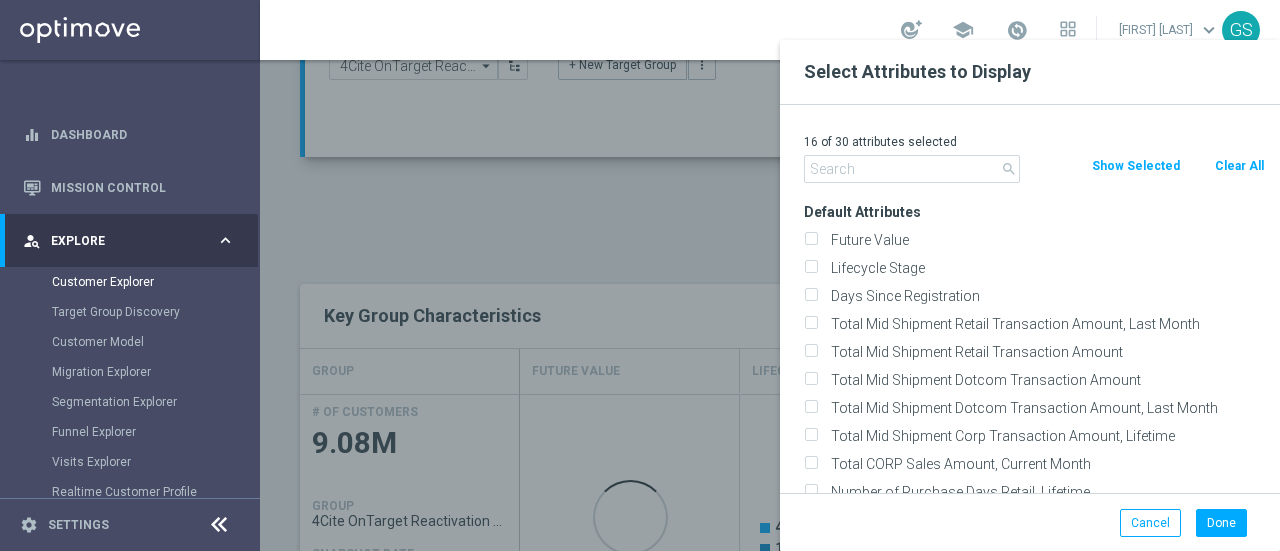 checkbox on "false" 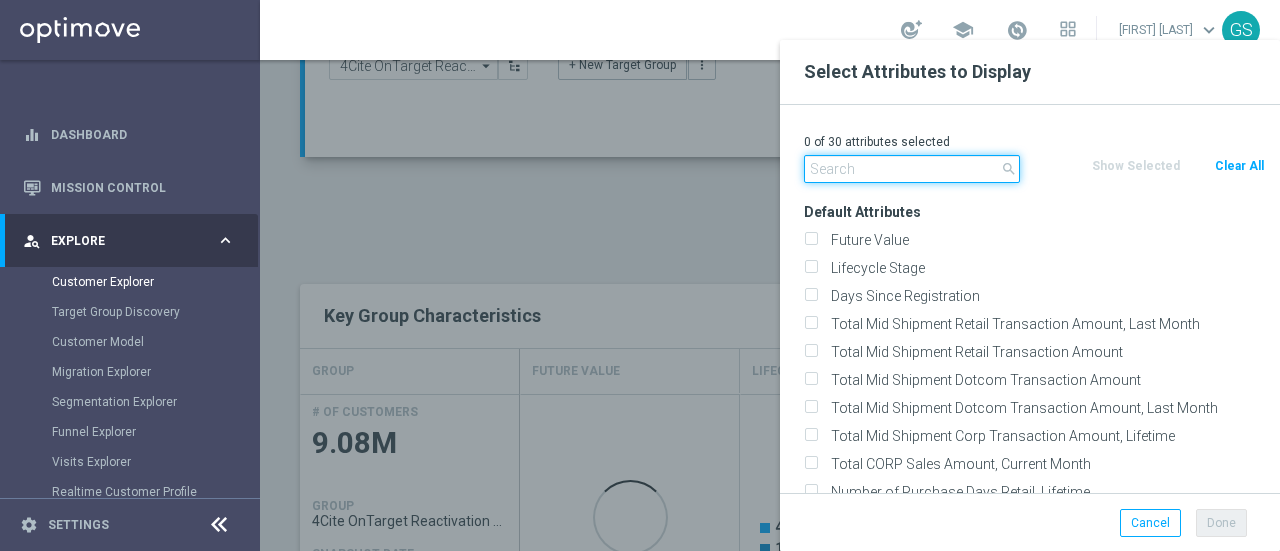 click 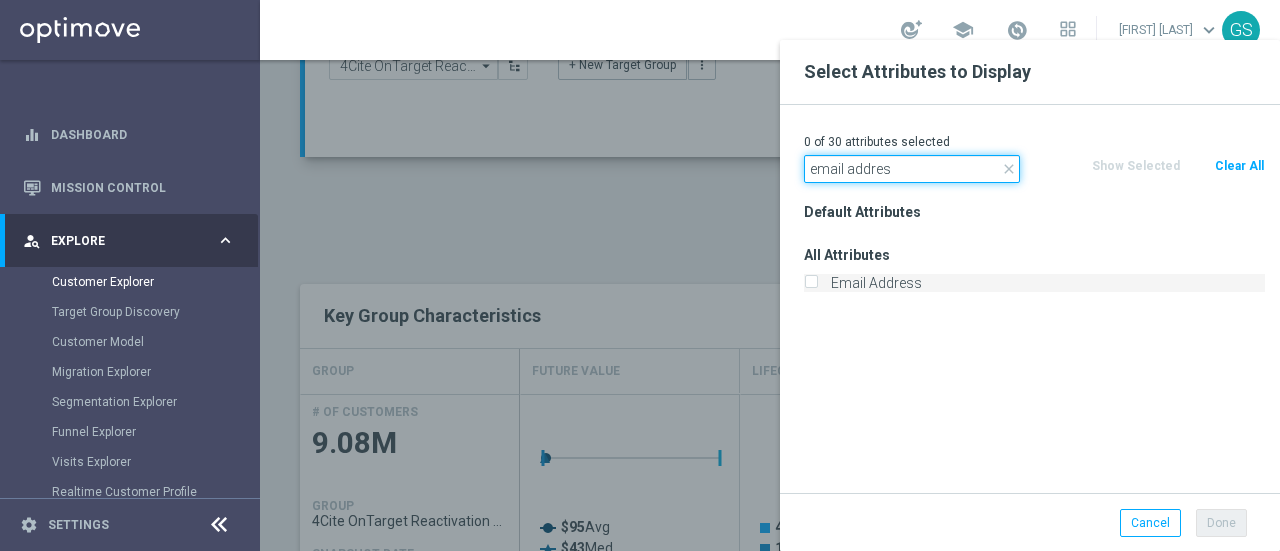 type on "email addres" 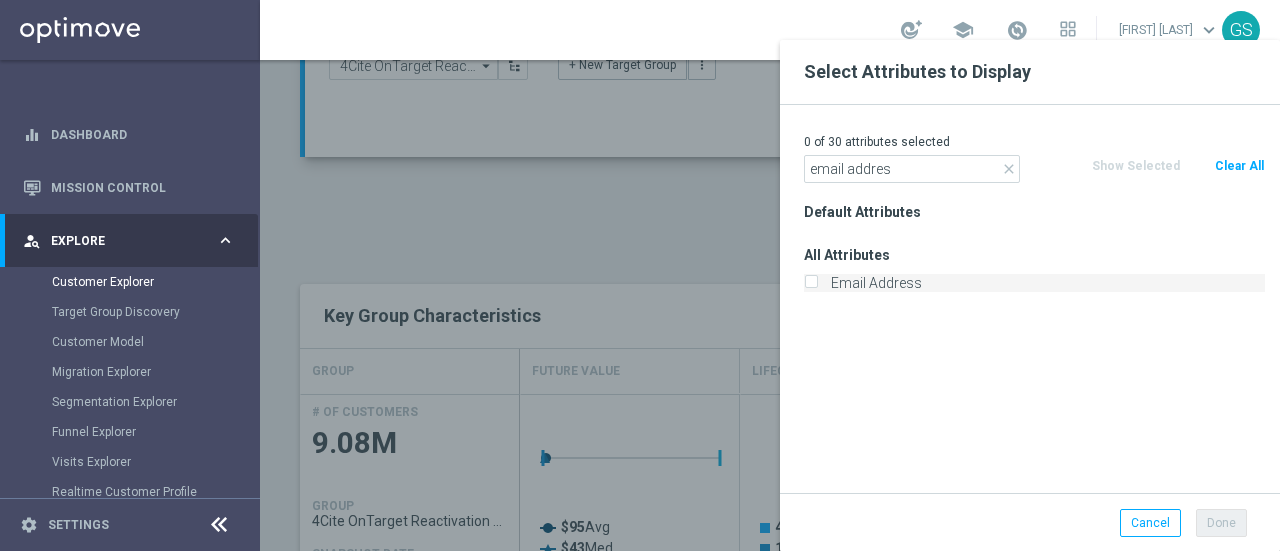 click on "Email Address" at bounding box center [810, 285] 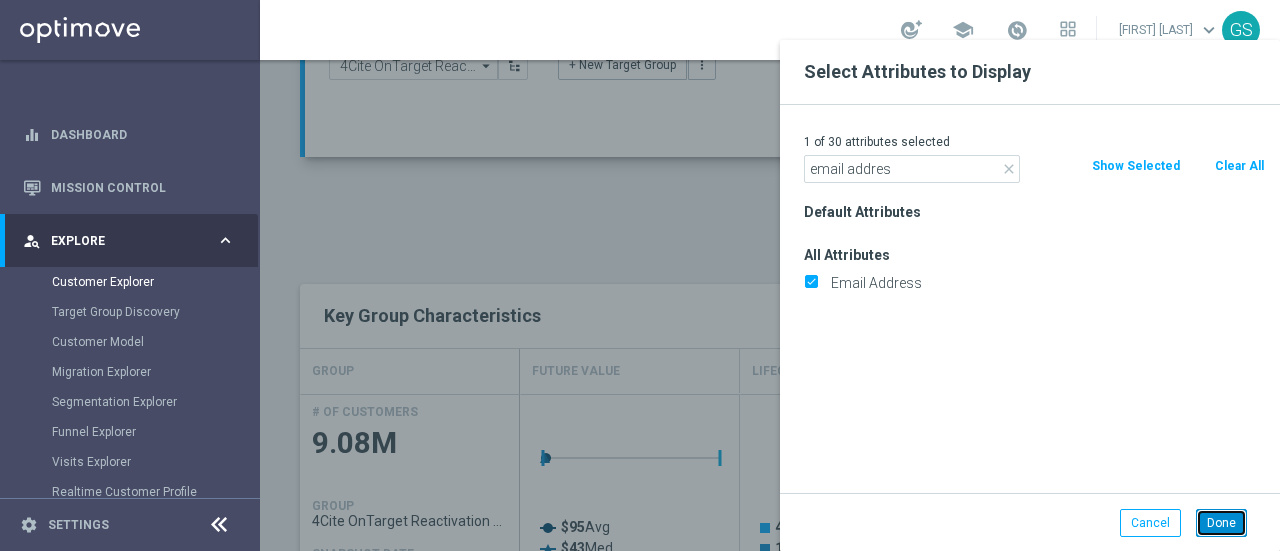 click on "Done" 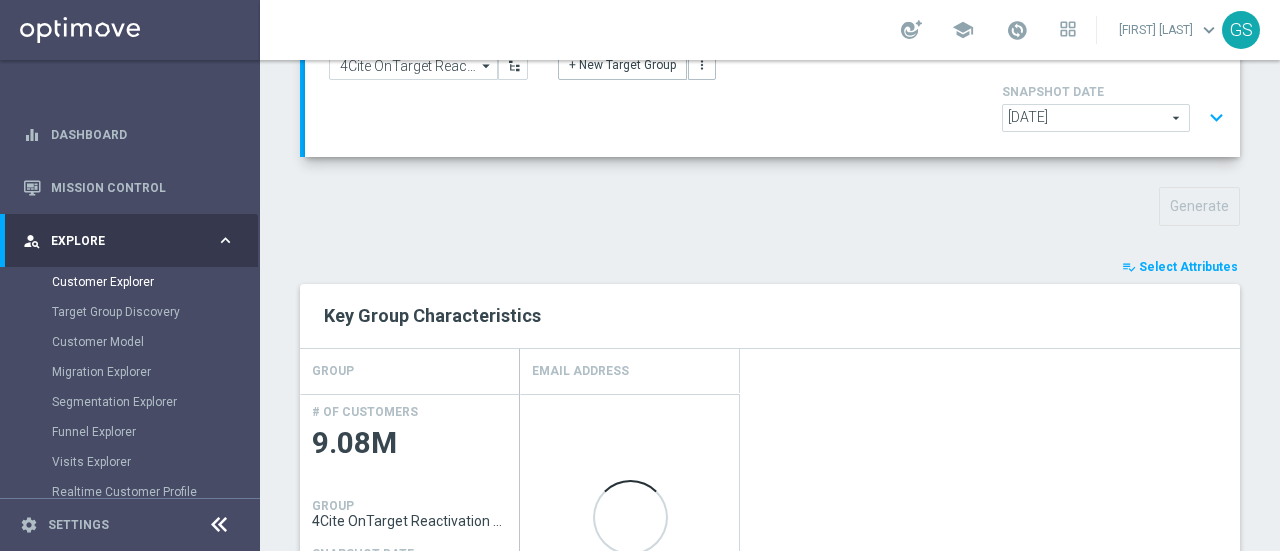 scroll, scrollTop: 414, scrollLeft: 0, axis: vertical 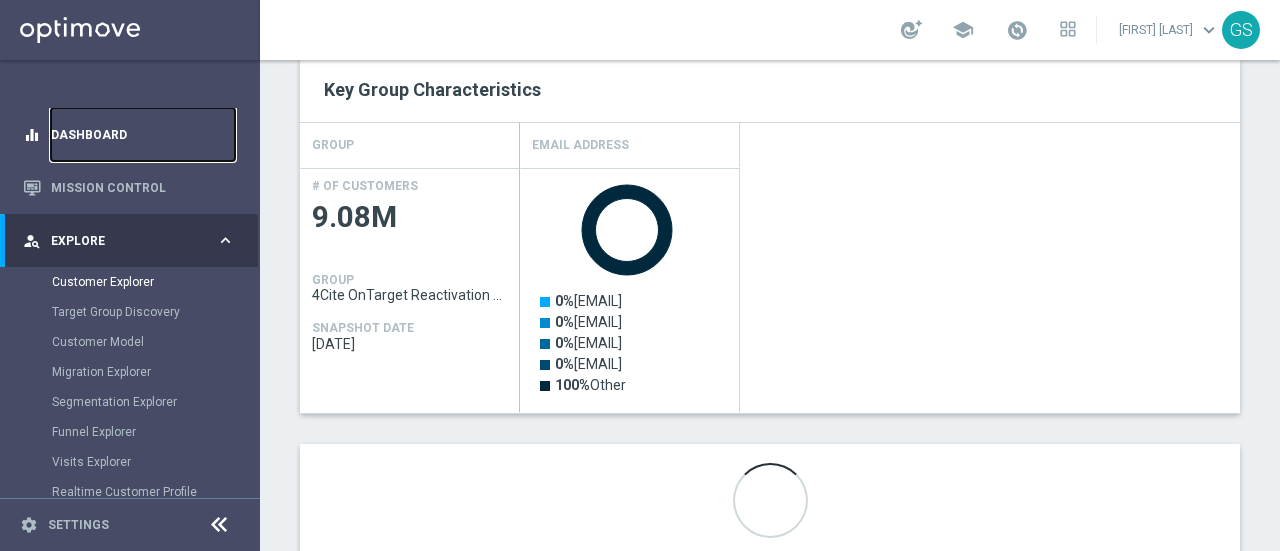 click on "Dashboard" at bounding box center [143, 134] 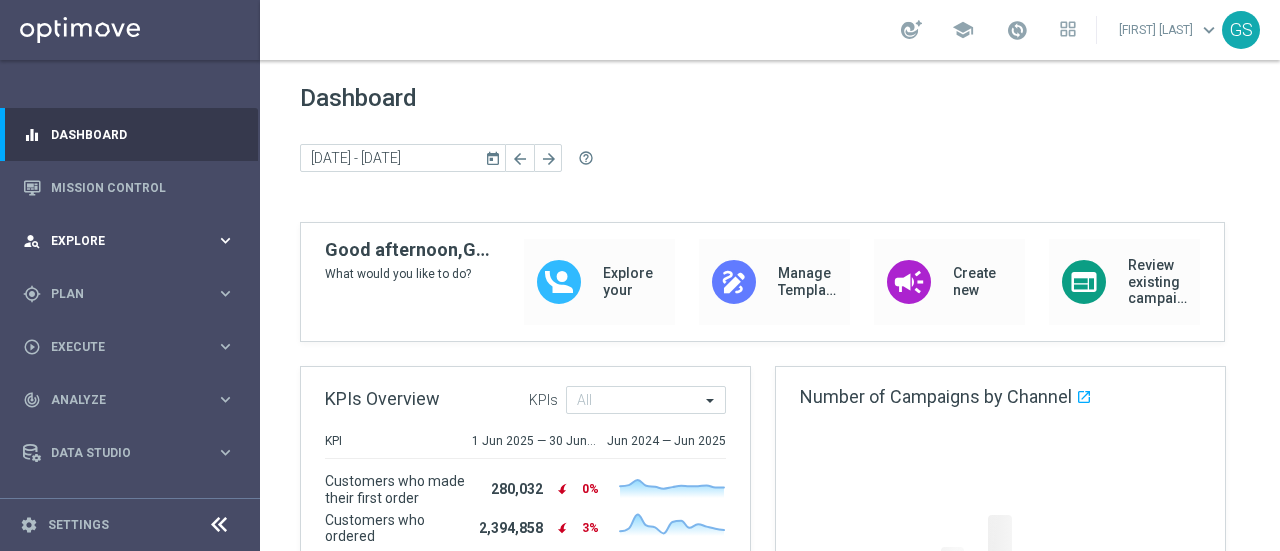 click on "Explore" at bounding box center [133, 241] 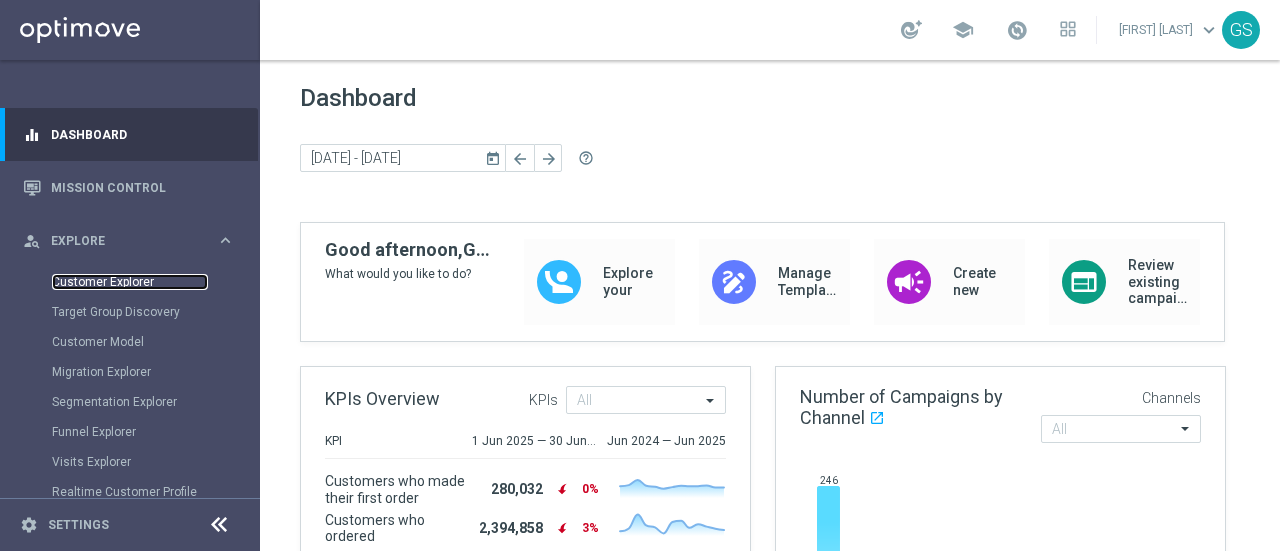 click on "Customer Explorer" at bounding box center [130, 282] 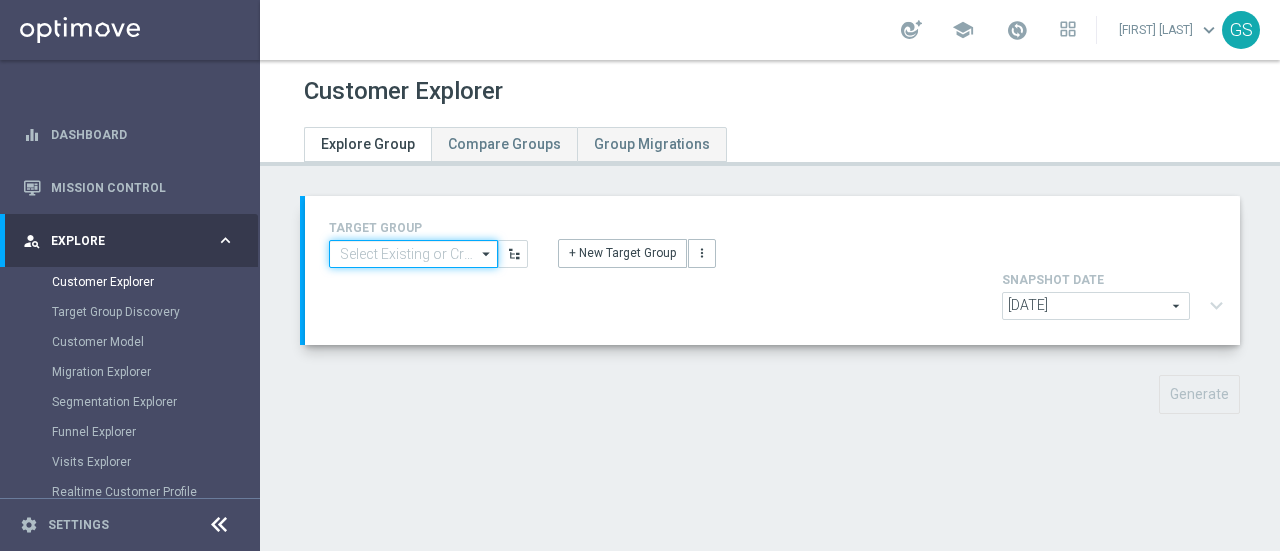 click 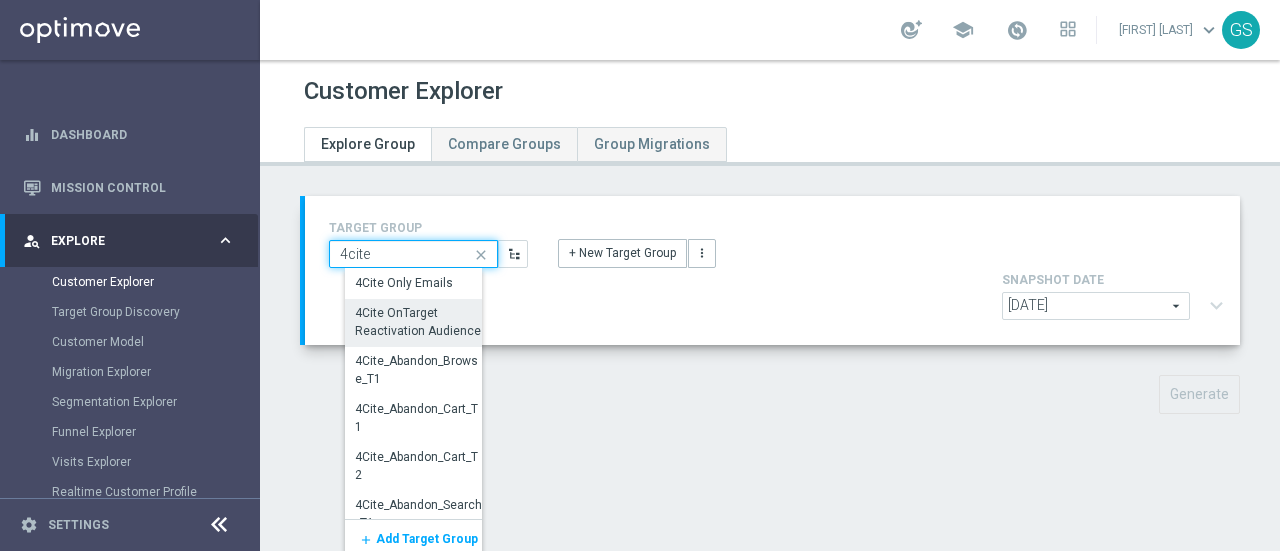 type on "4cite" 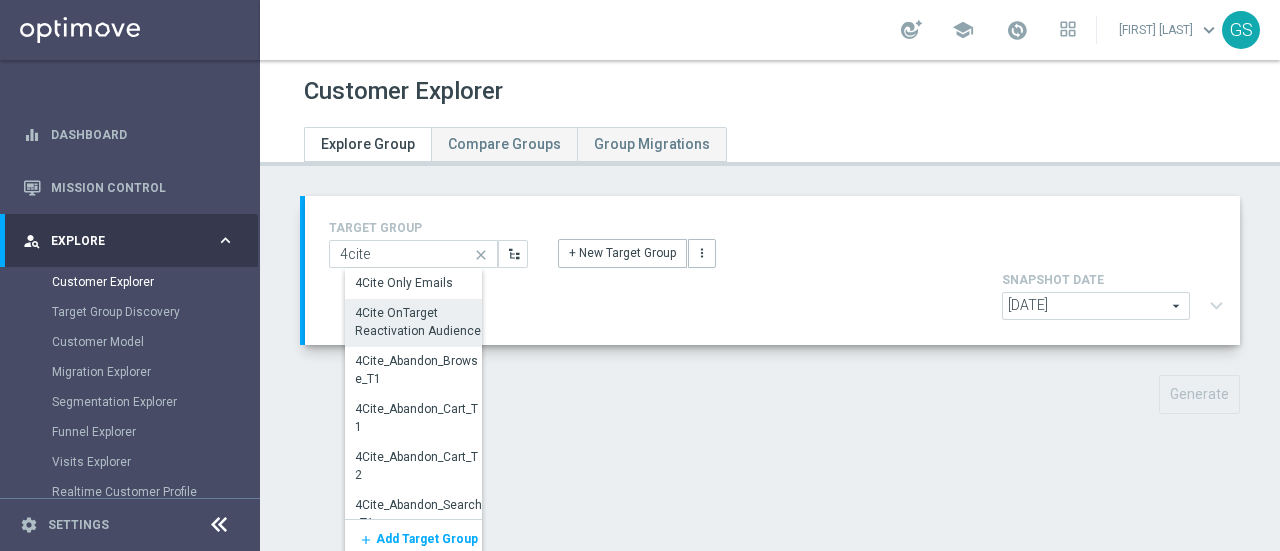 click on "4Cite OnTarget Reactivation Audience" 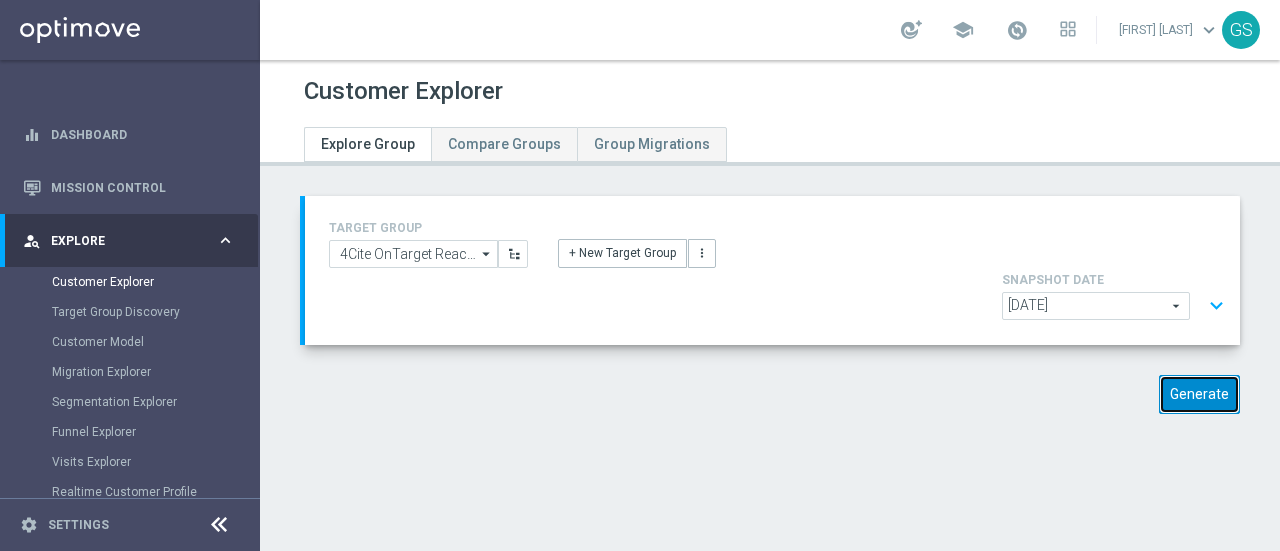 click on "Generate" 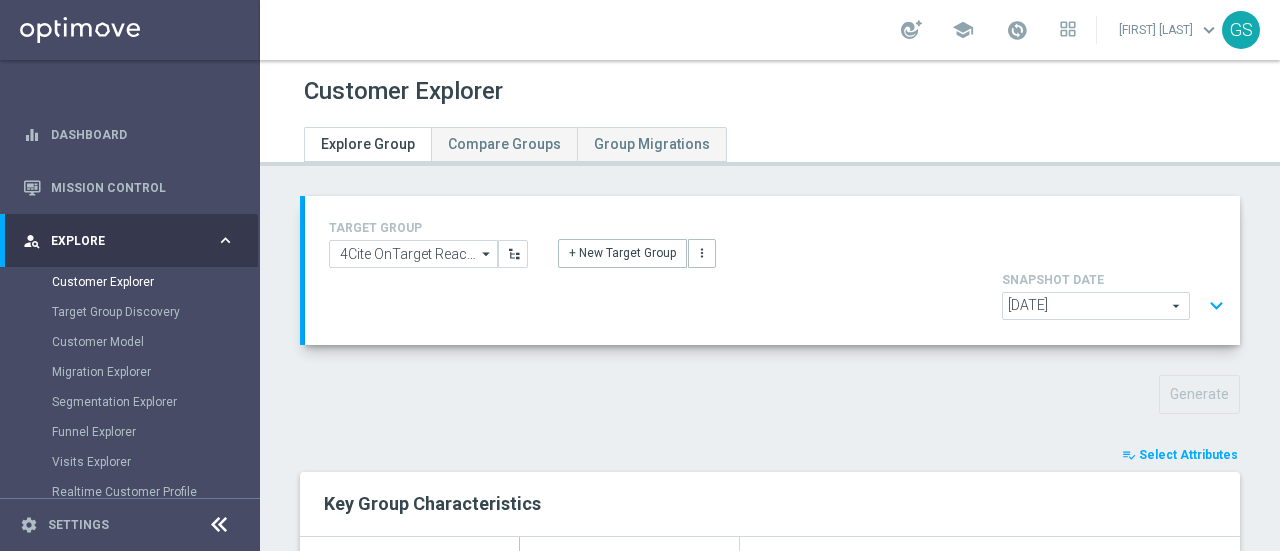 scroll, scrollTop: 414, scrollLeft: 0, axis: vertical 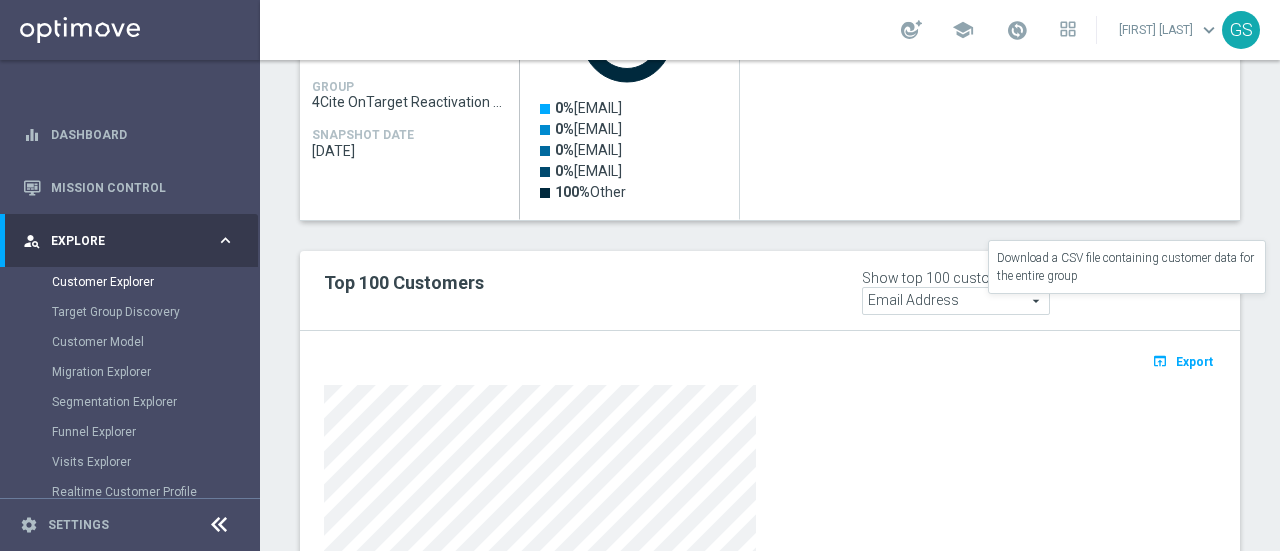 click on "Export" 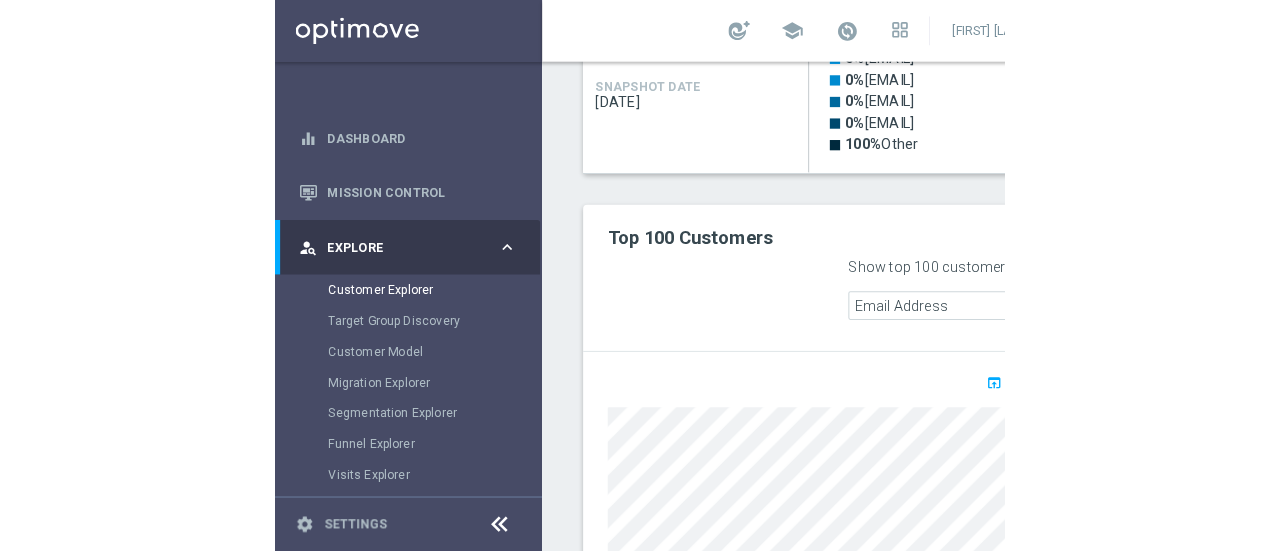 scroll, scrollTop: 607, scrollLeft: 0, axis: vertical 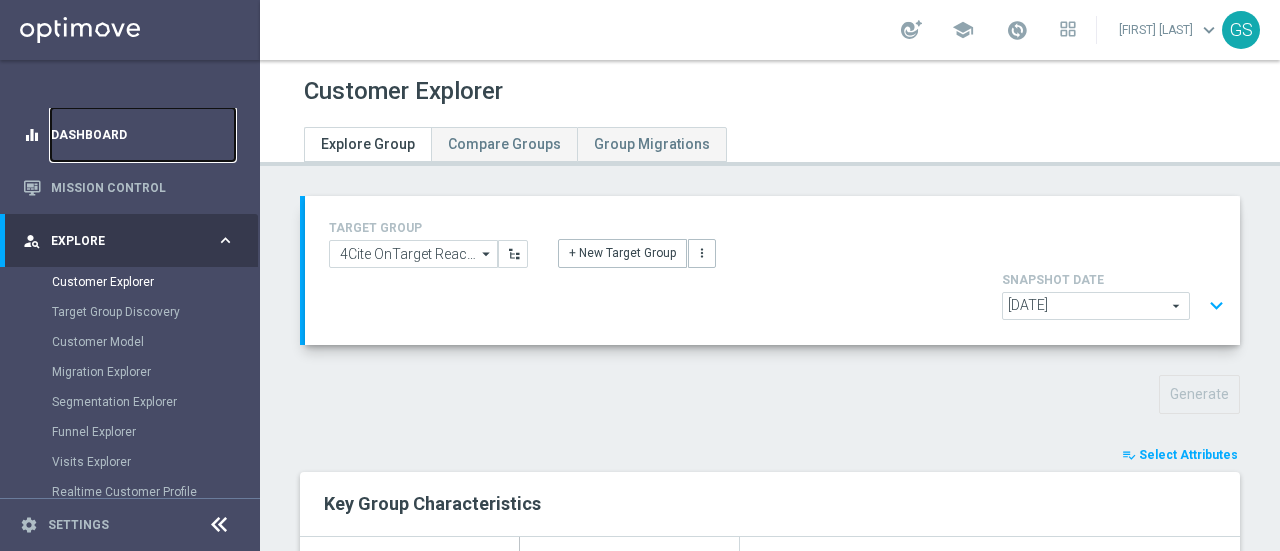click on "Dashboard" at bounding box center (143, 134) 